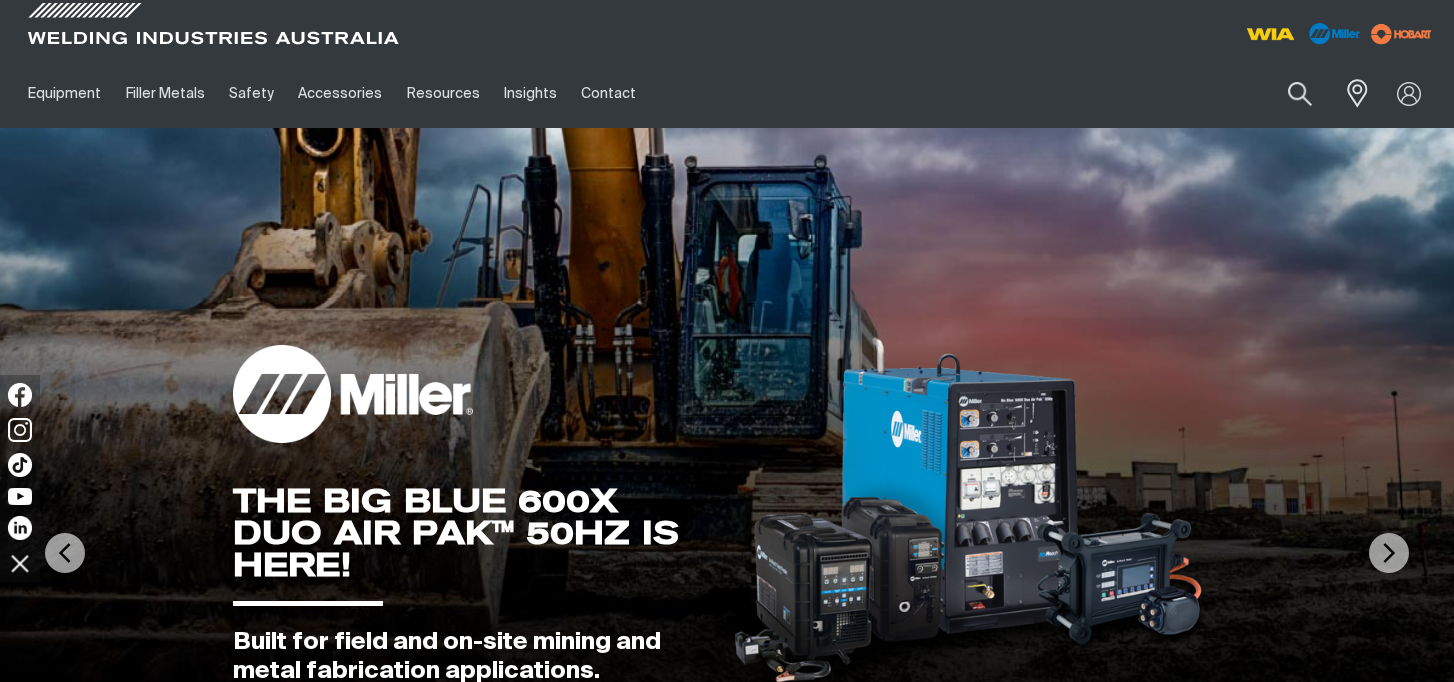 scroll, scrollTop: 0, scrollLeft: 0, axis: both 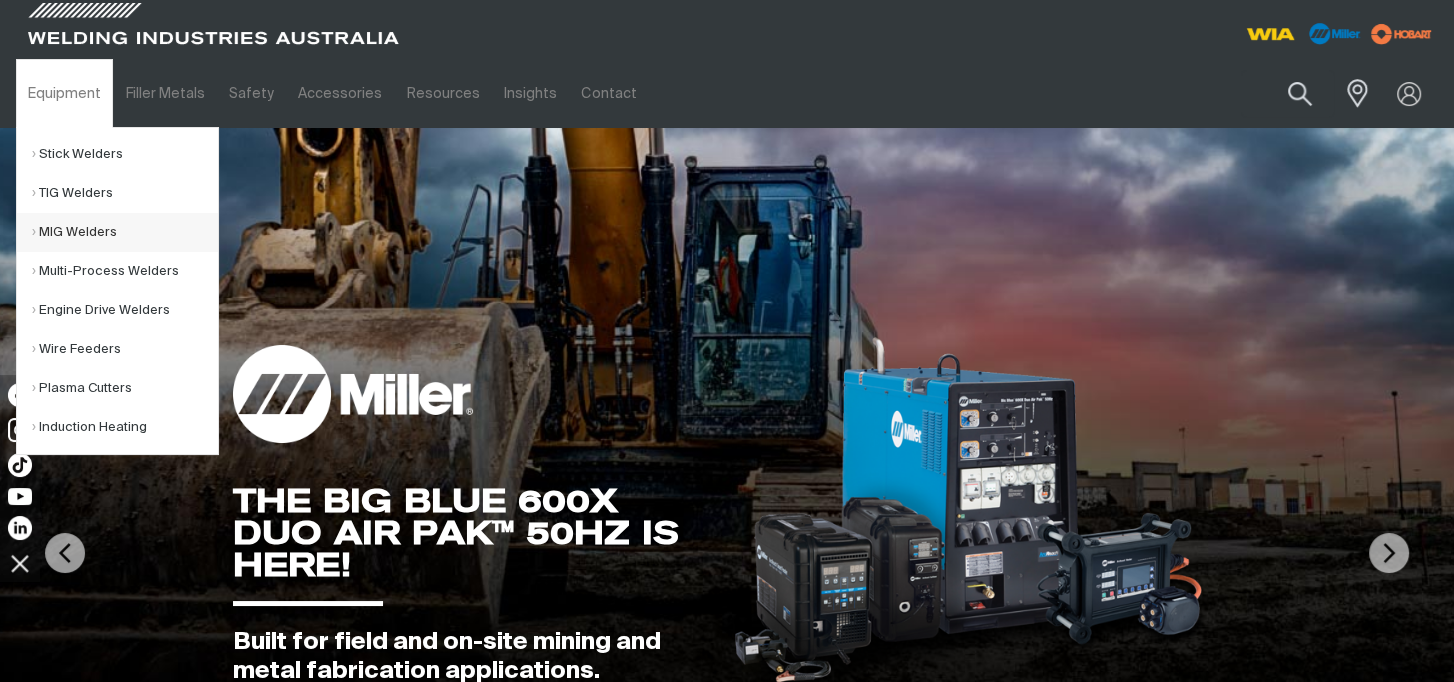 click on "MIG Welders" at bounding box center [125, 232] 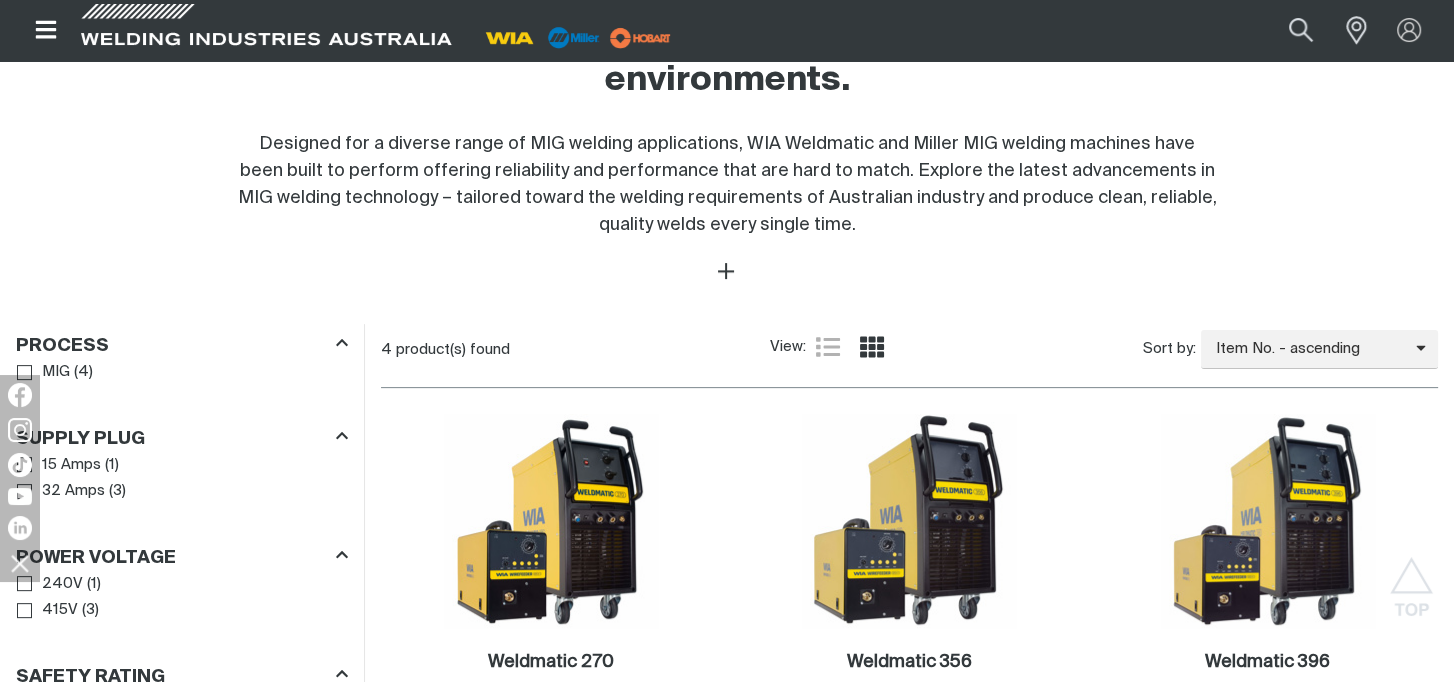 scroll, scrollTop: 400, scrollLeft: 0, axis: vertical 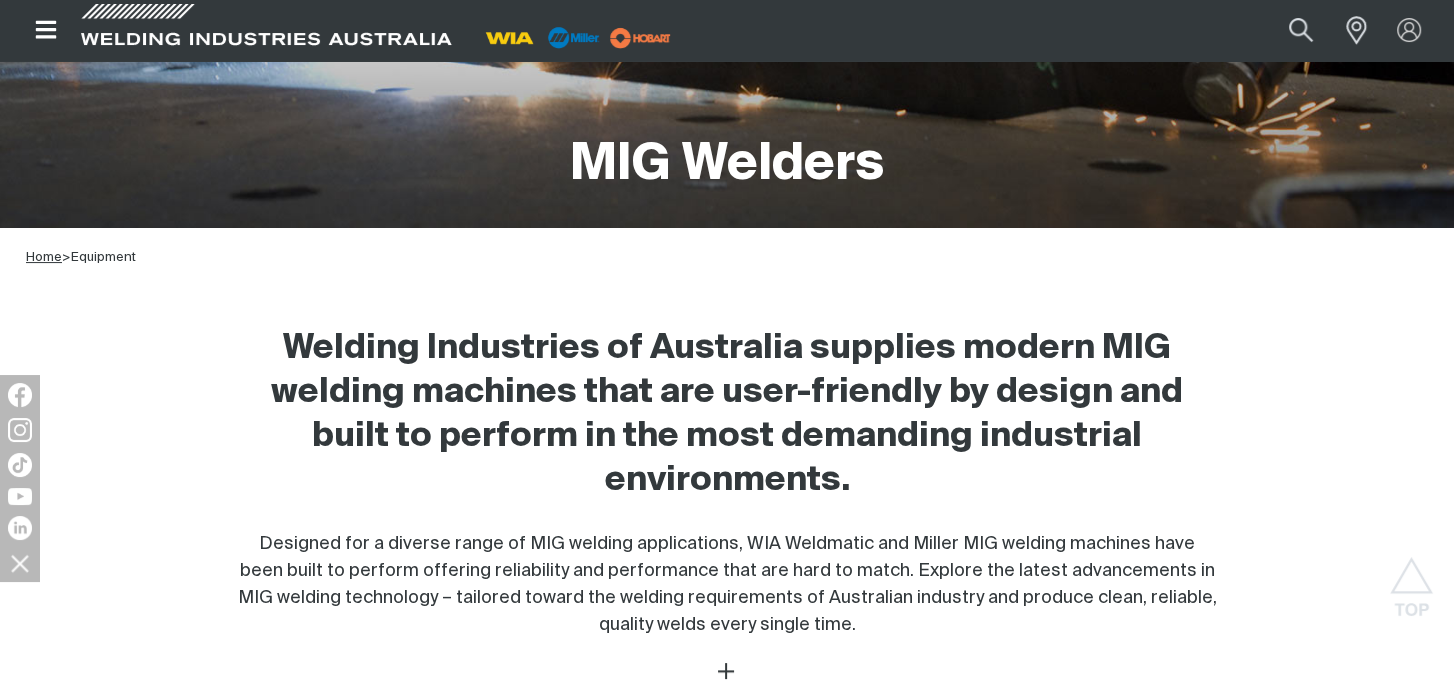click on "Home" at bounding box center (44, 257) 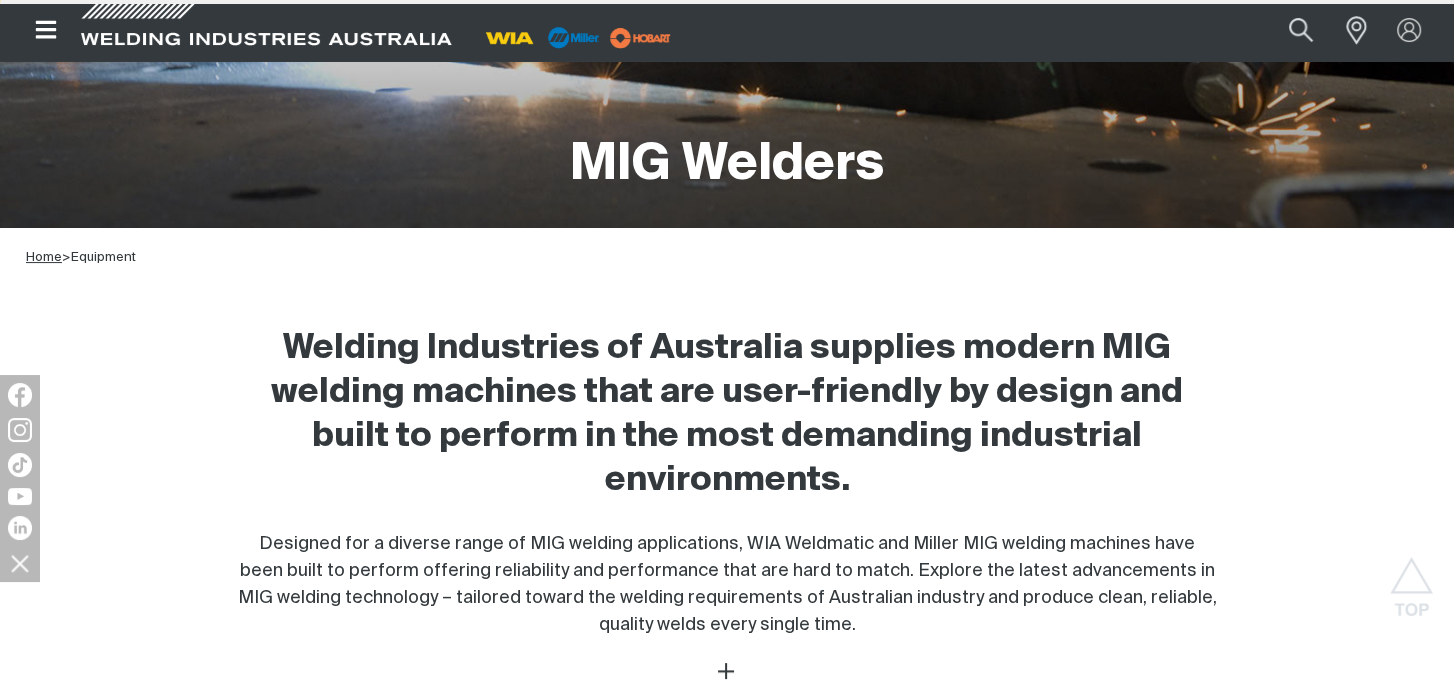 scroll, scrollTop: 0, scrollLeft: 0, axis: both 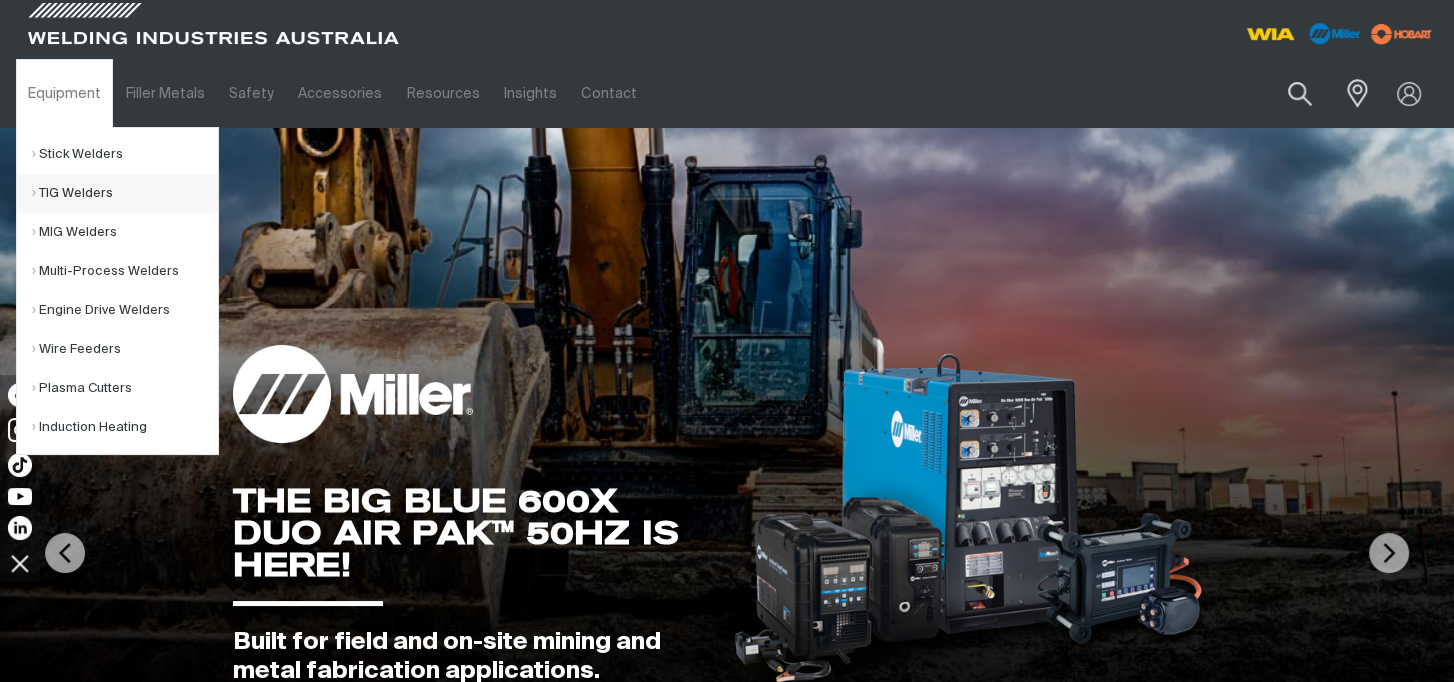 click on "TIG Welders" at bounding box center (125, 193) 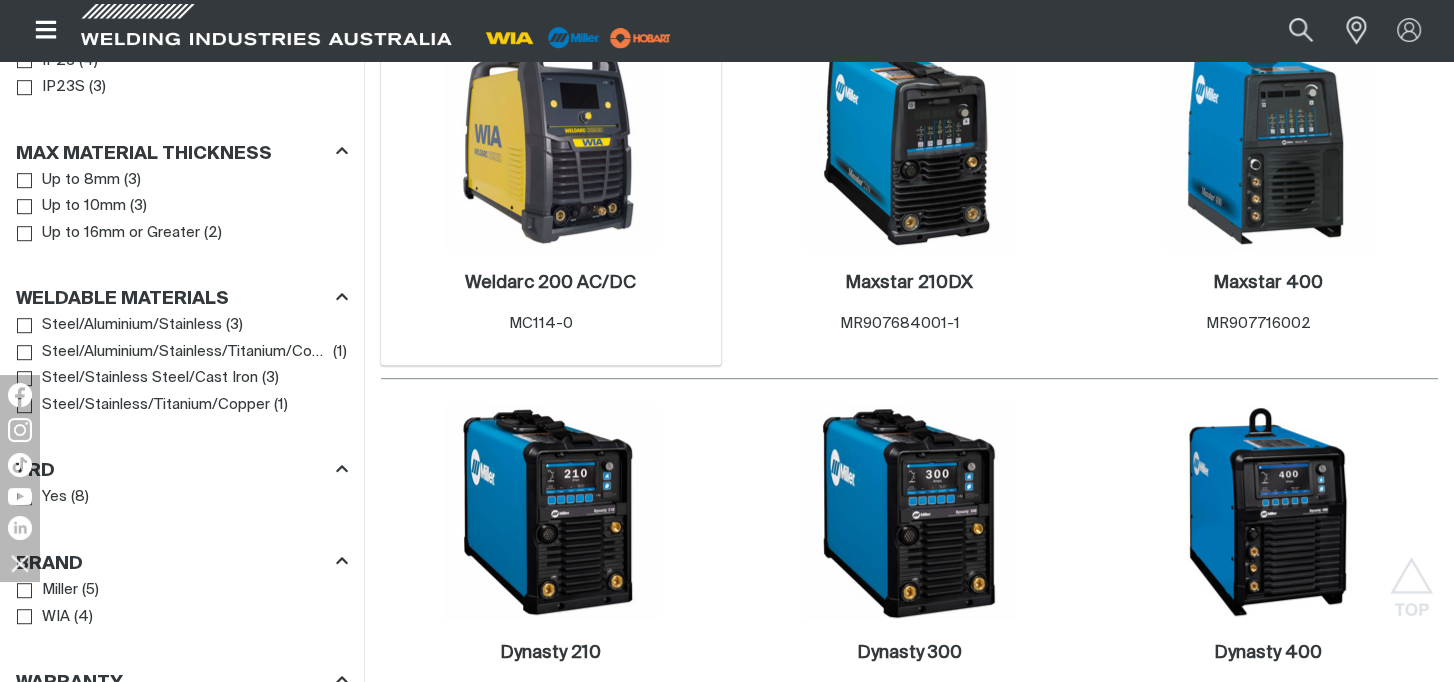 scroll, scrollTop: 1200, scrollLeft: 0, axis: vertical 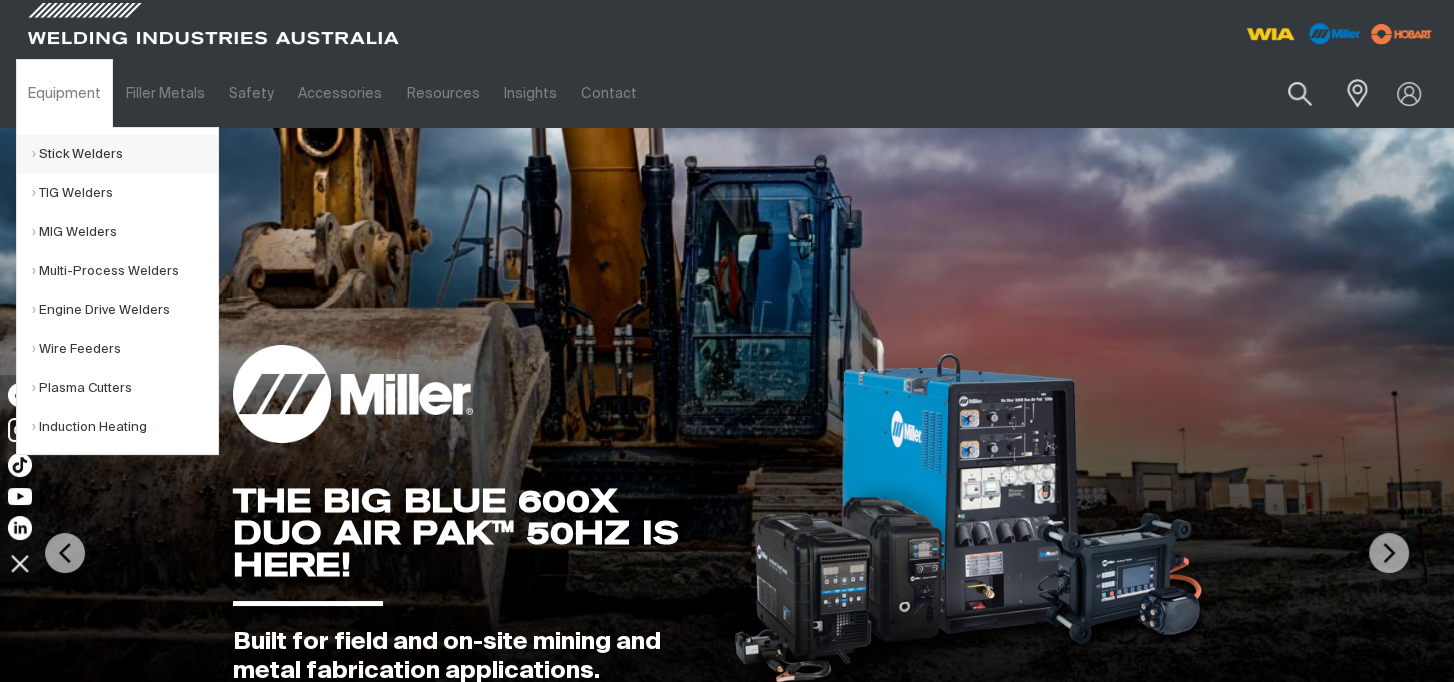 click on "Stick Welders" at bounding box center (125, 154) 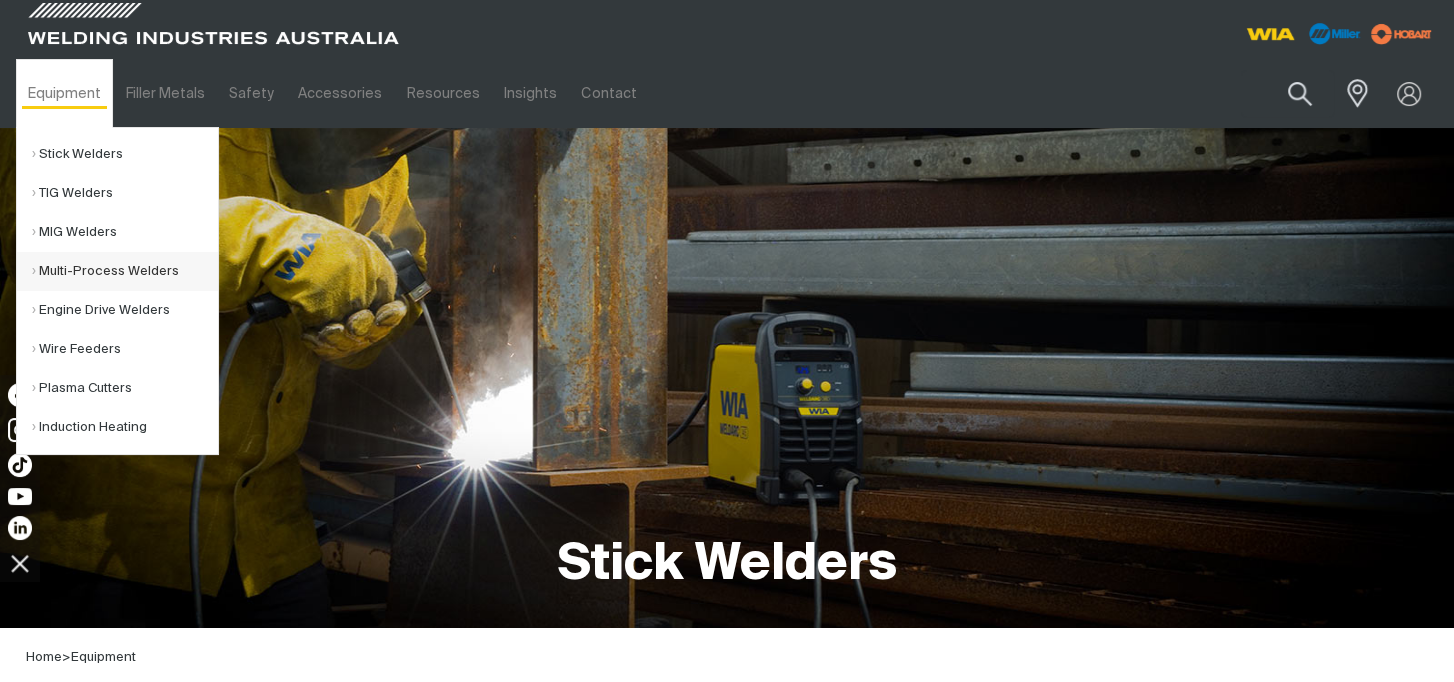 click on "Multi-Process Welders" at bounding box center (125, 271) 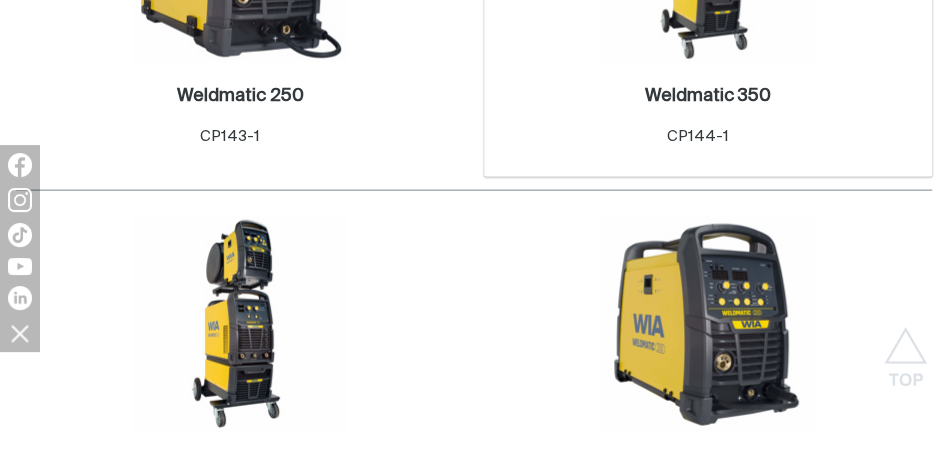 scroll, scrollTop: 1900, scrollLeft: 0, axis: vertical 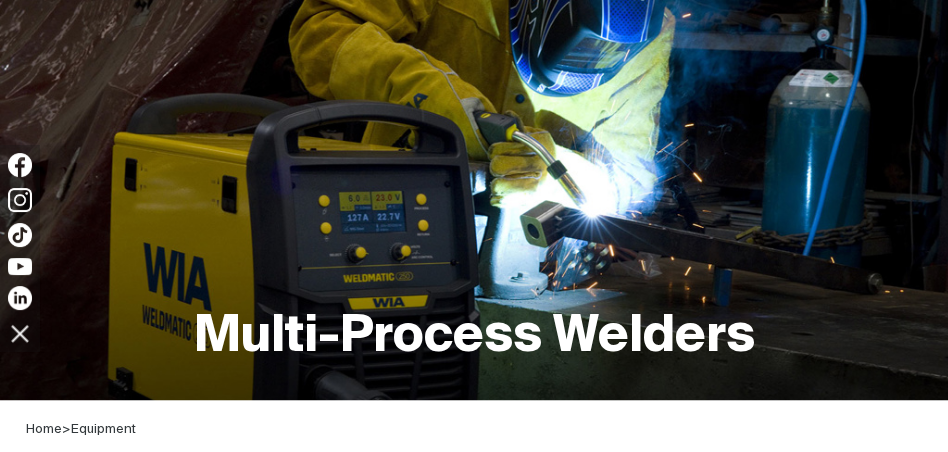 click on "Stick Welders" at bounding box center (0, 0) 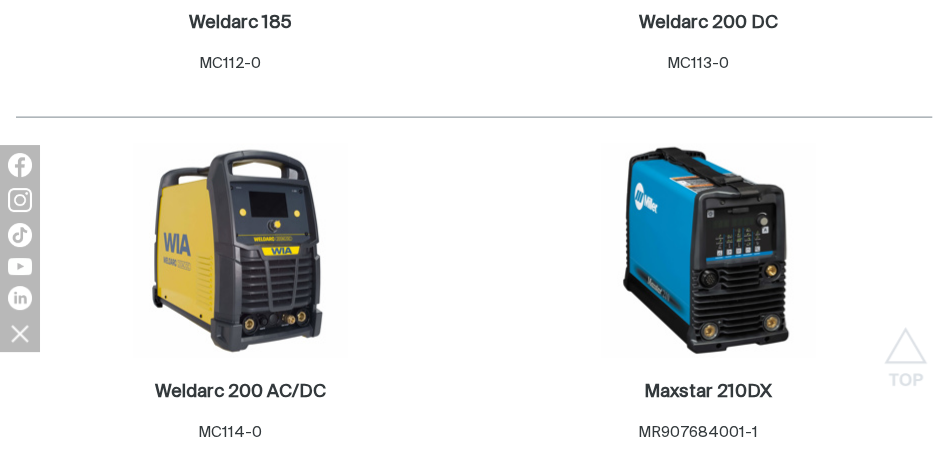 scroll, scrollTop: 1800, scrollLeft: 0, axis: vertical 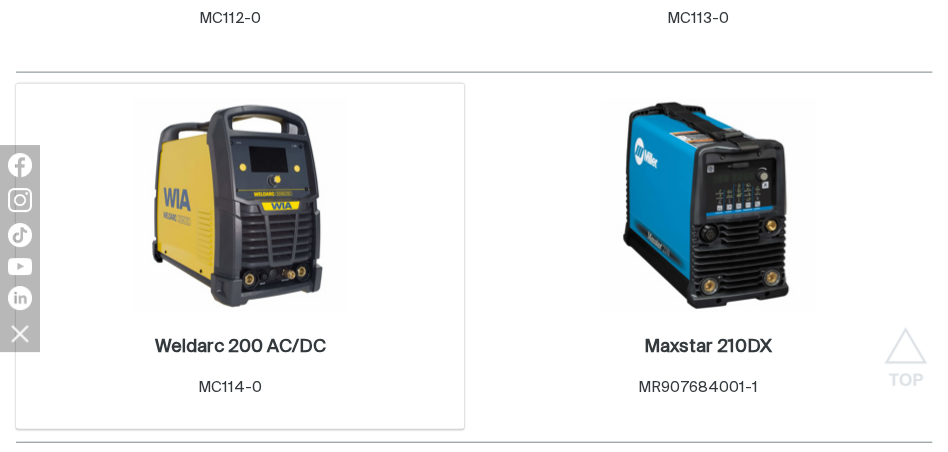 click at bounding box center [240, 206] 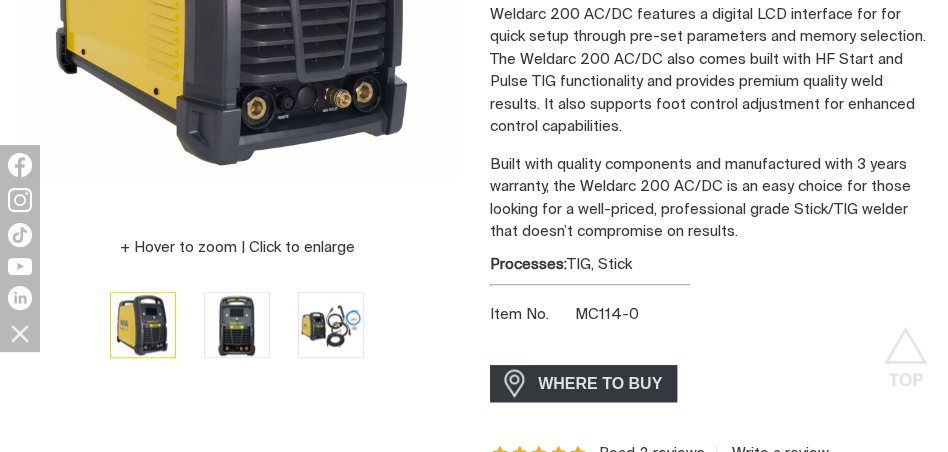 scroll, scrollTop: 400, scrollLeft: 0, axis: vertical 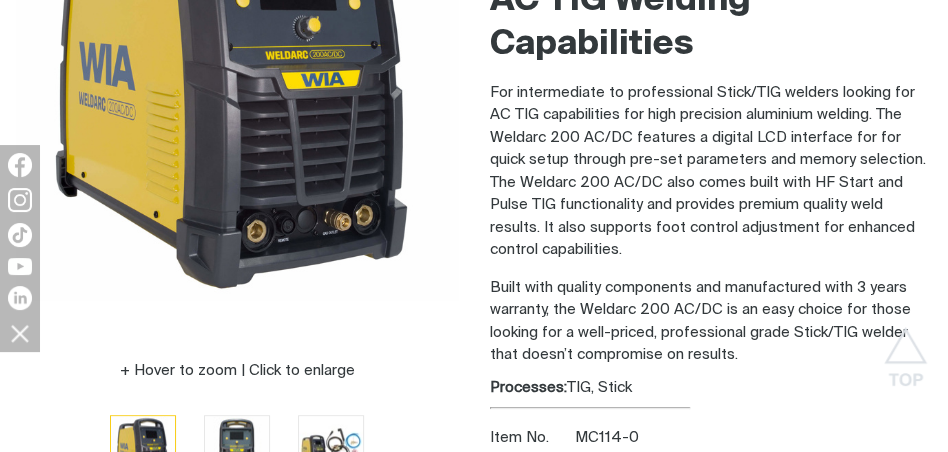 click at bounding box center [0, 0] 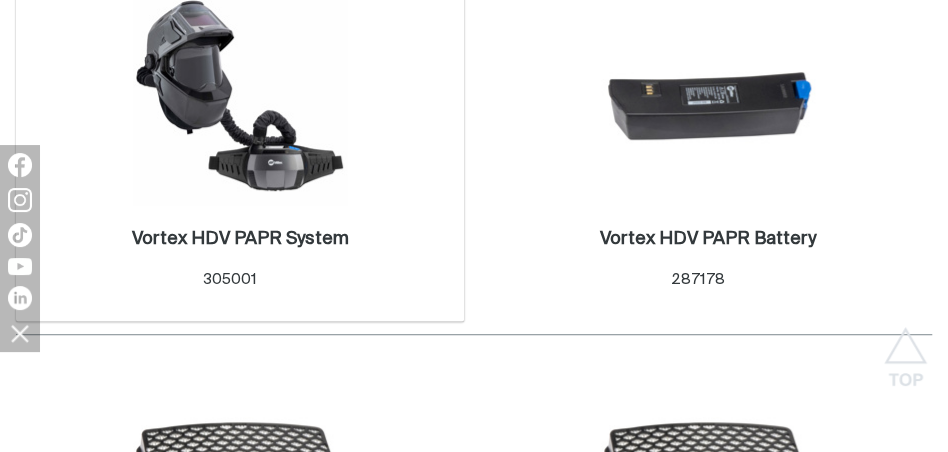 scroll, scrollTop: 400, scrollLeft: 0, axis: vertical 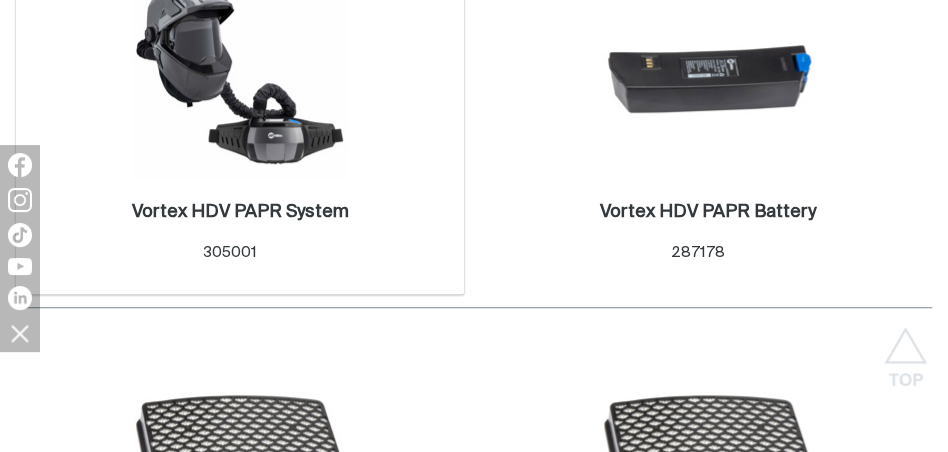 click at bounding box center (240, 71) 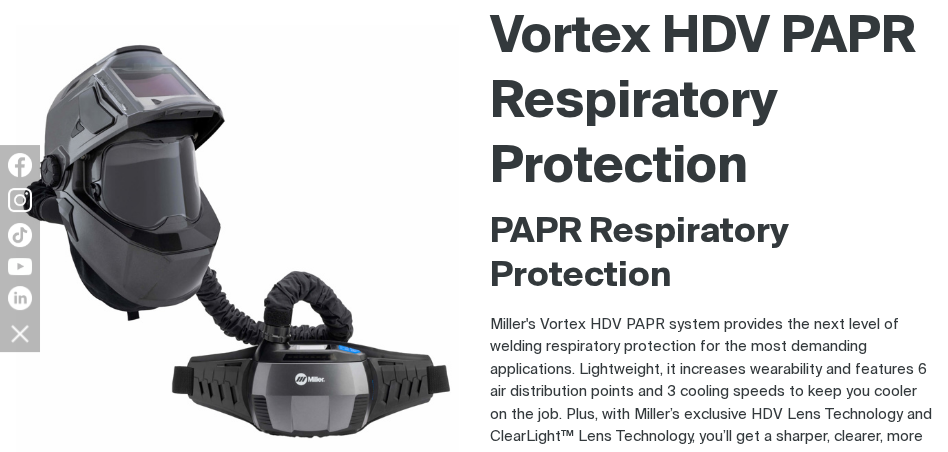 scroll, scrollTop: 300, scrollLeft: 0, axis: vertical 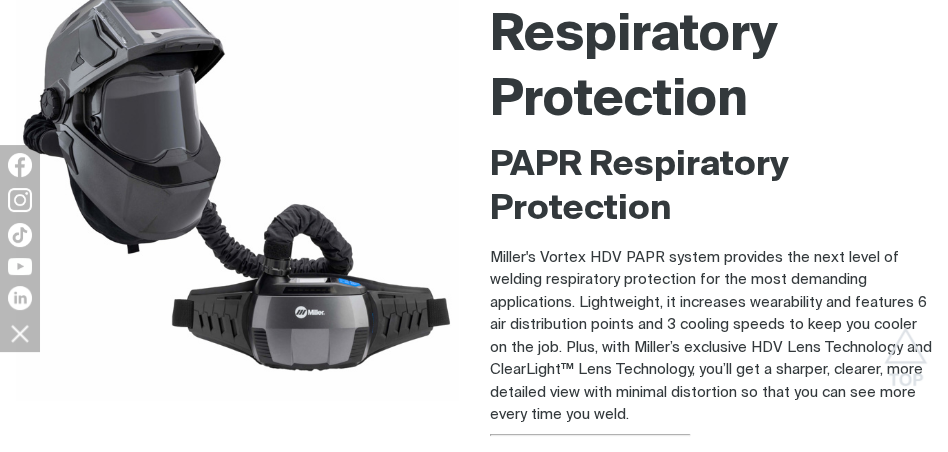 click at bounding box center [0, 0] 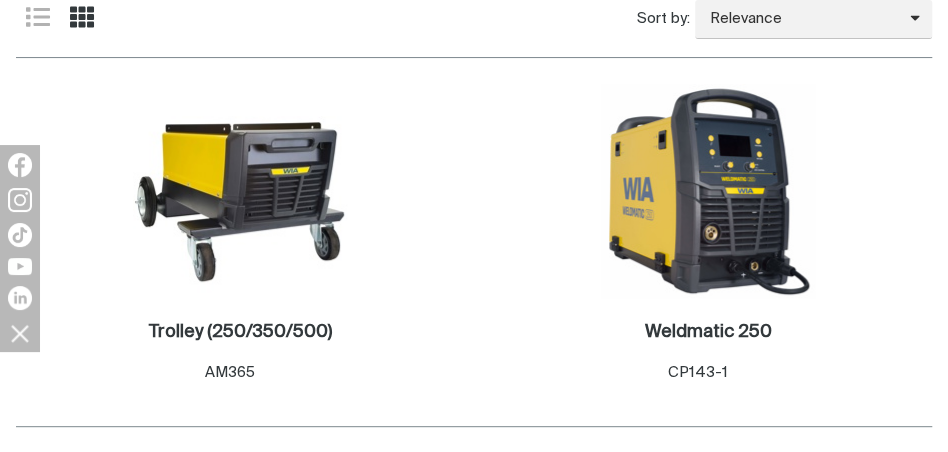 scroll, scrollTop: 400, scrollLeft: 0, axis: vertical 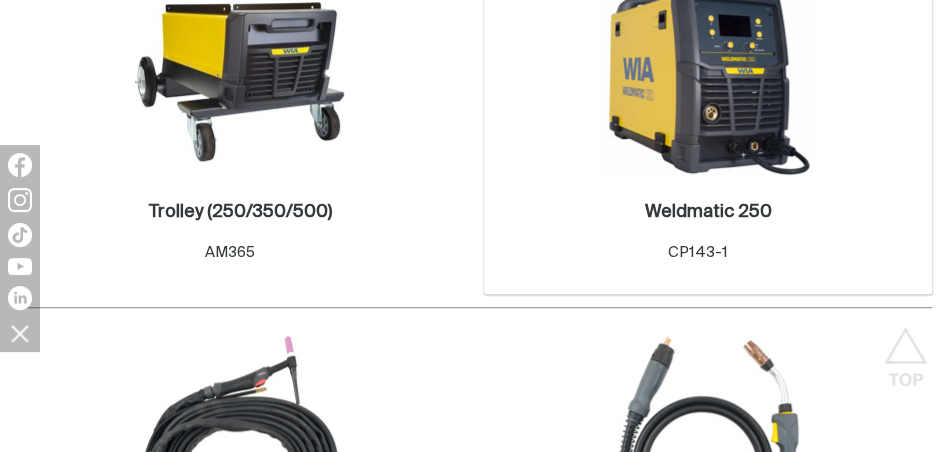 click at bounding box center [708, 71] 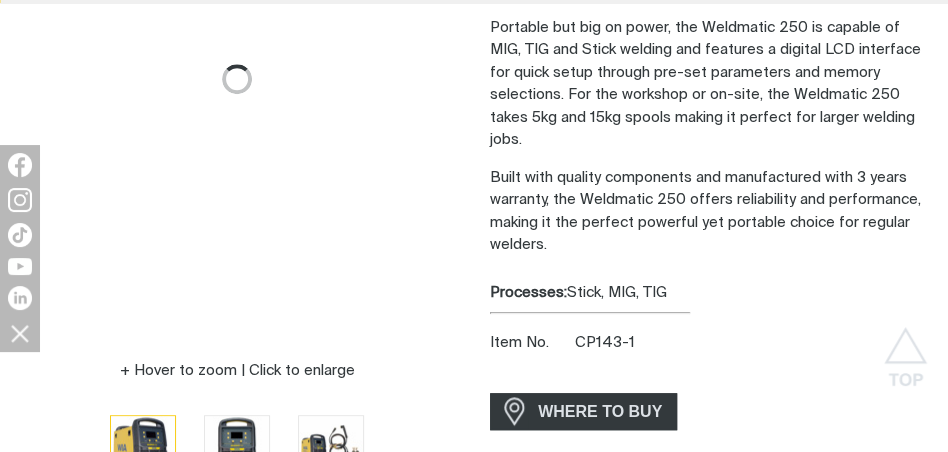 scroll, scrollTop: 0, scrollLeft: 0, axis: both 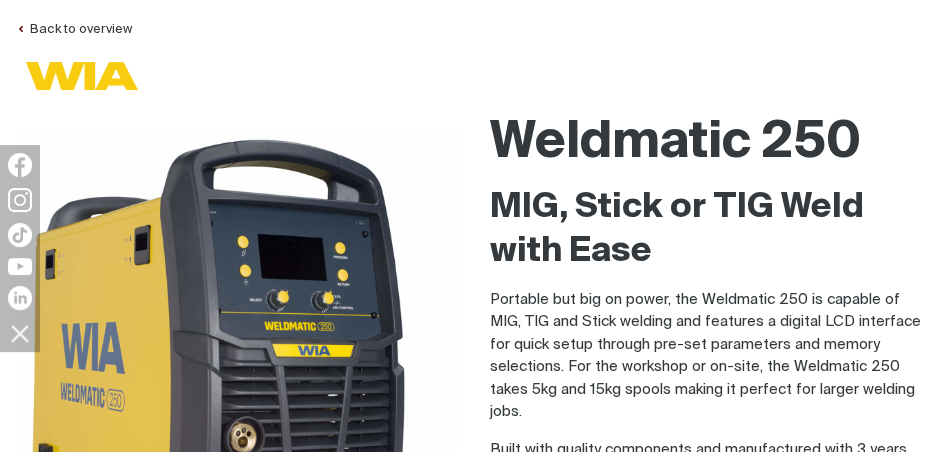 click on "Portable but big on power, the Weldmatic 250 is capable of MIG, TIG and Stick welding and features a digital LCD interface for quick setup through pre-set parameters and memory selections. For the workshop or on-site, the Weldmatic 250 takes 5kg and 15kg
spools making it perfect for larger welding jobs." at bounding box center [711, 356] 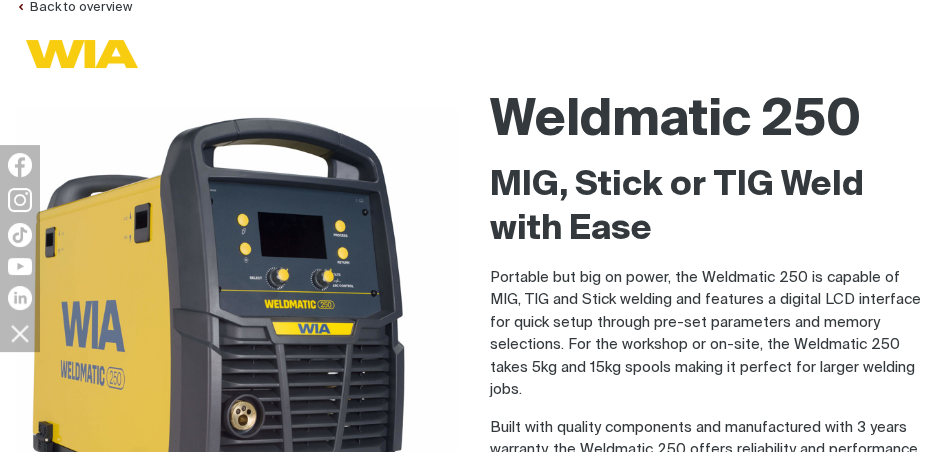scroll, scrollTop: 40, scrollLeft: 0, axis: vertical 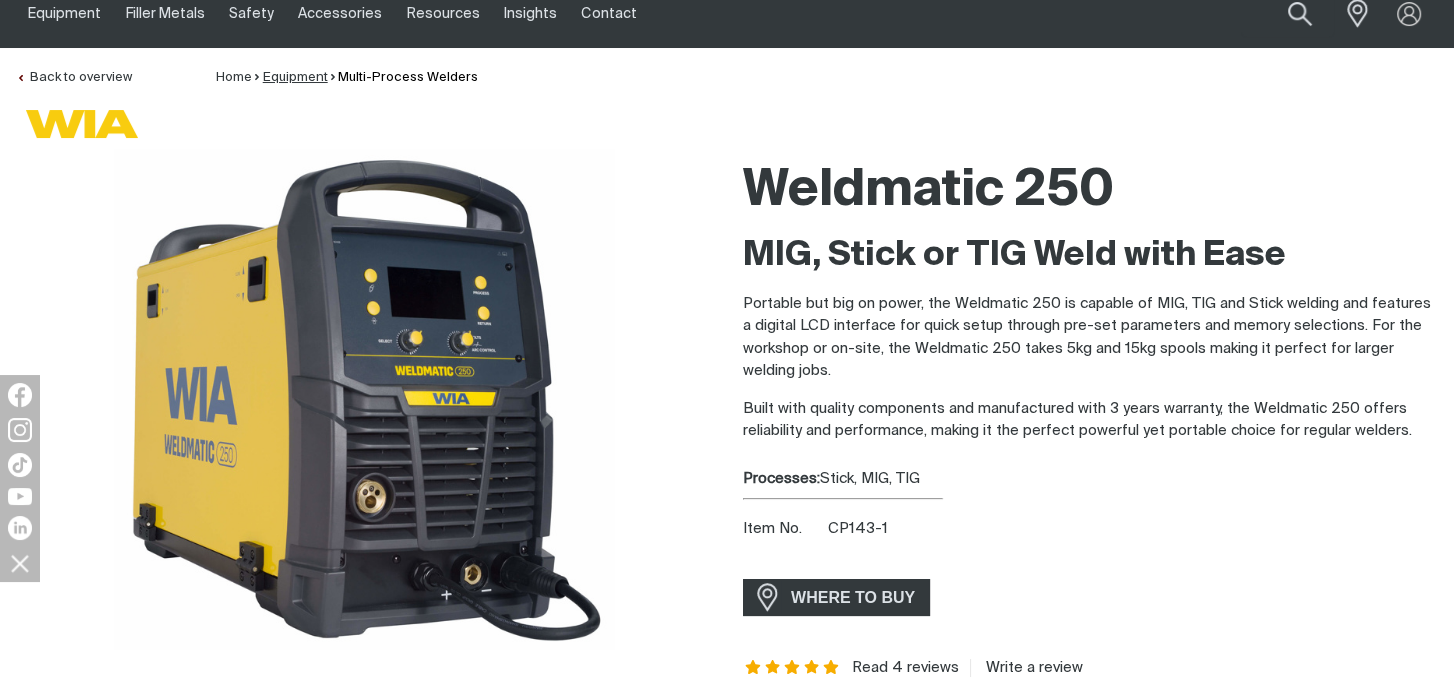click on "Equipment" at bounding box center [295, 77] 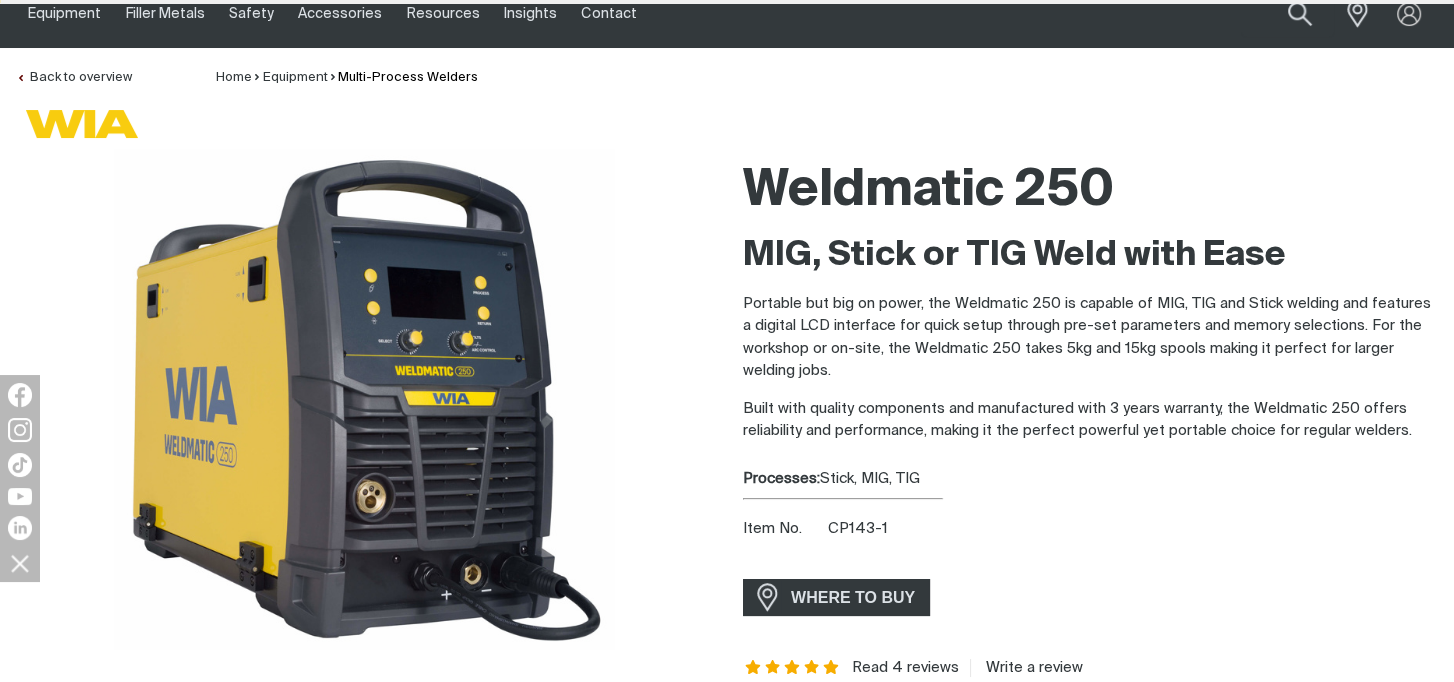 type 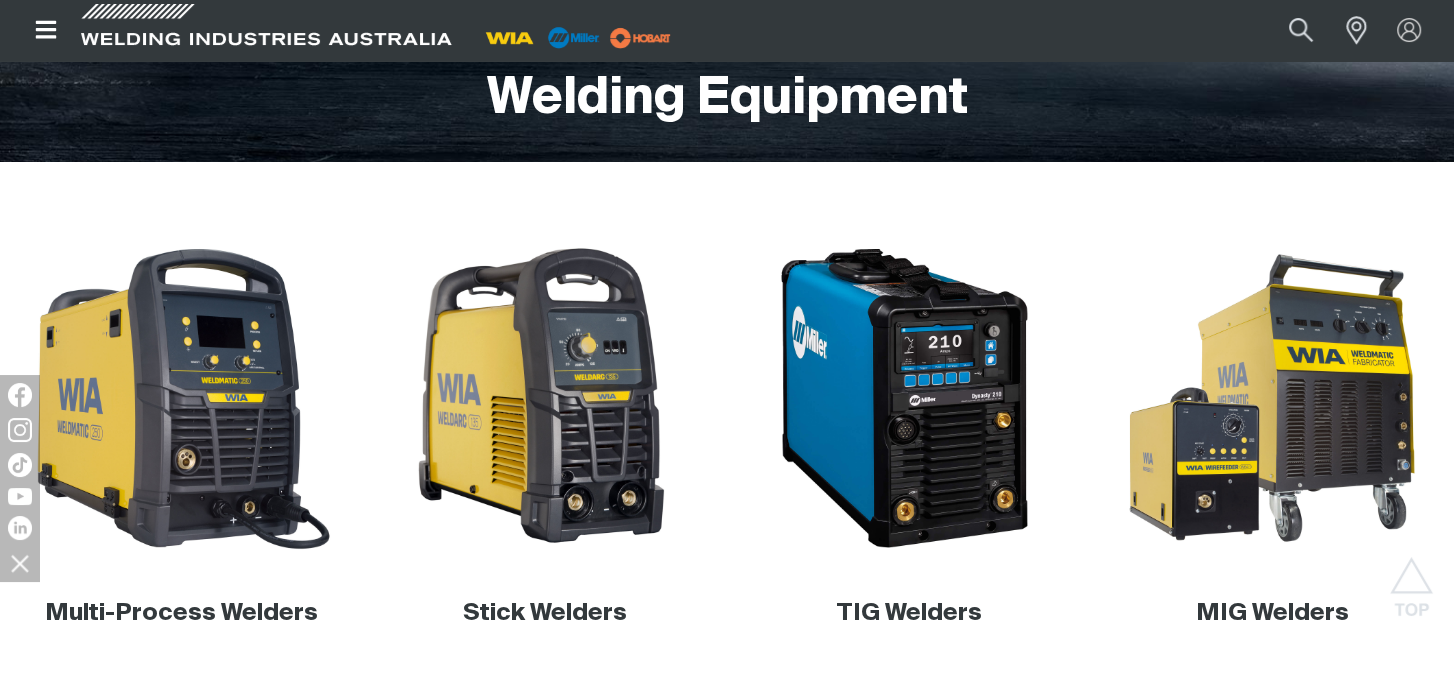 scroll, scrollTop: 500, scrollLeft: 0, axis: vertical 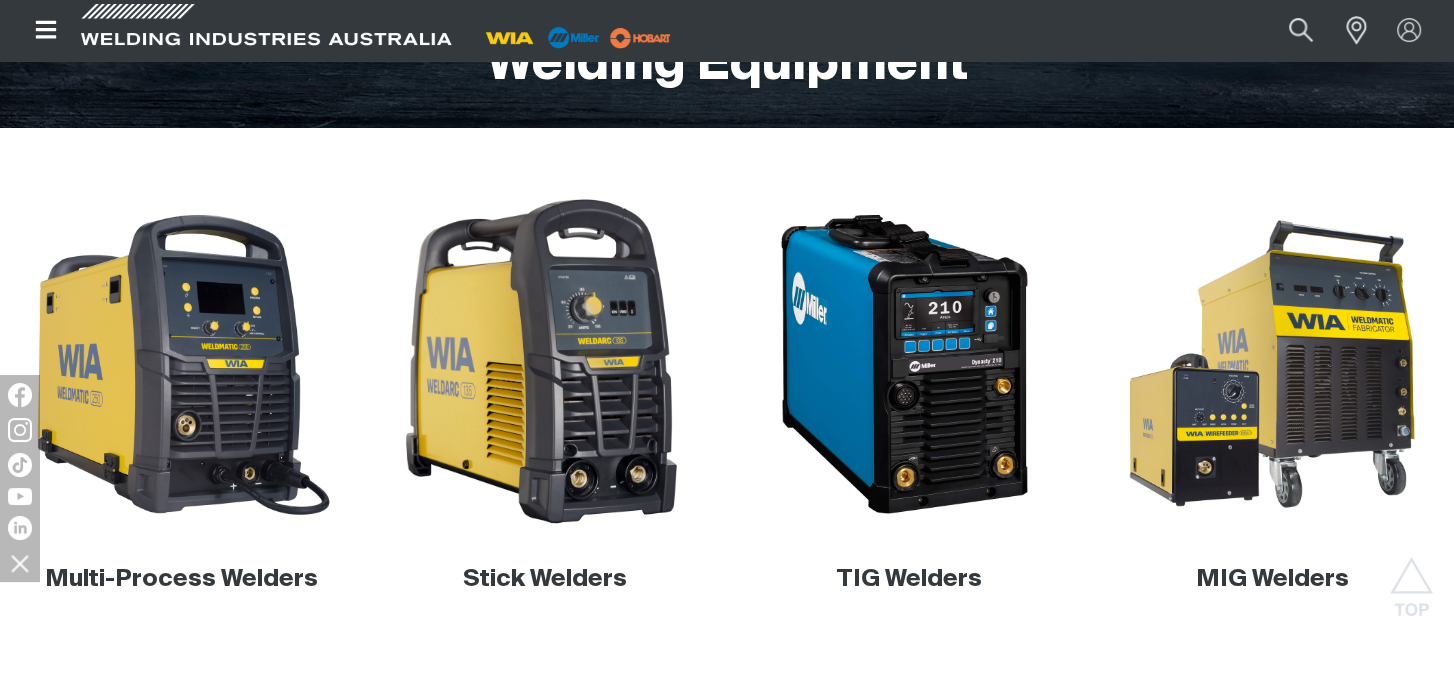 click at bounding box center [545, 364] 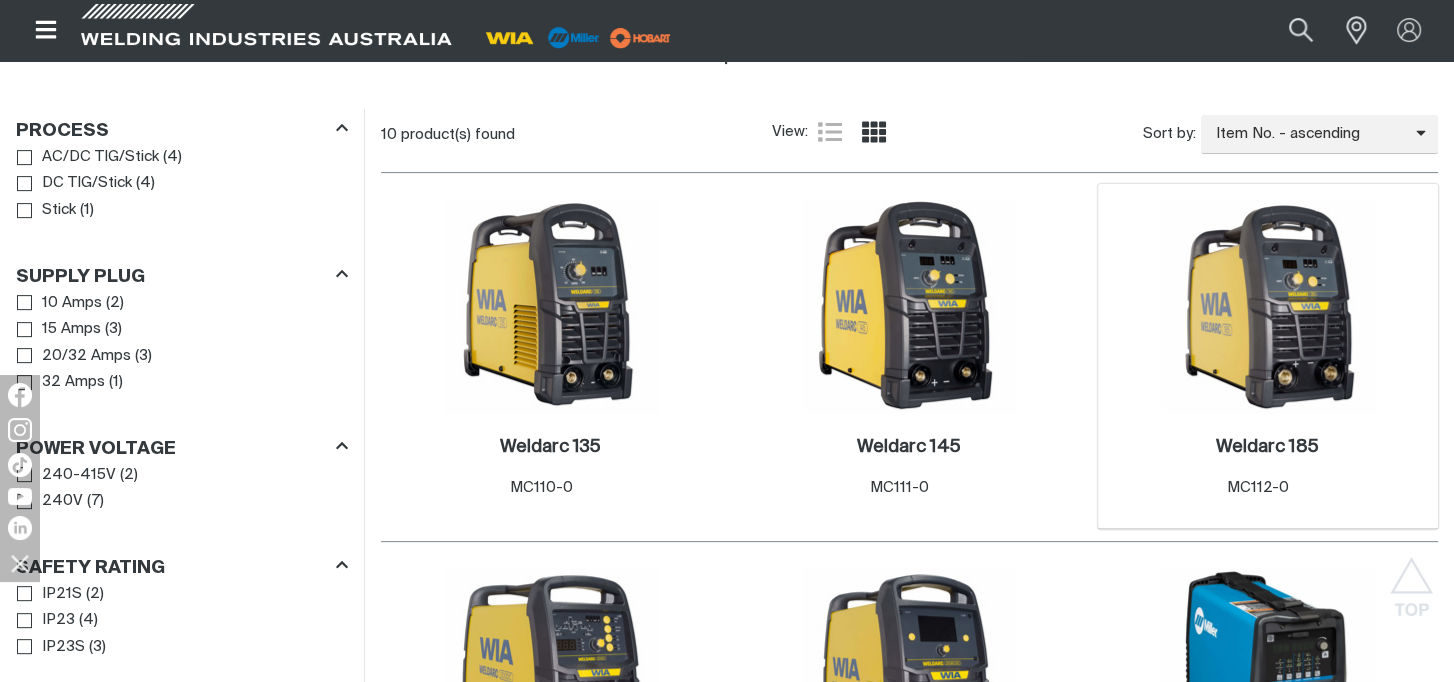 scroll, scrollTop: 1200, scrollLeft: 0, axis: vertical 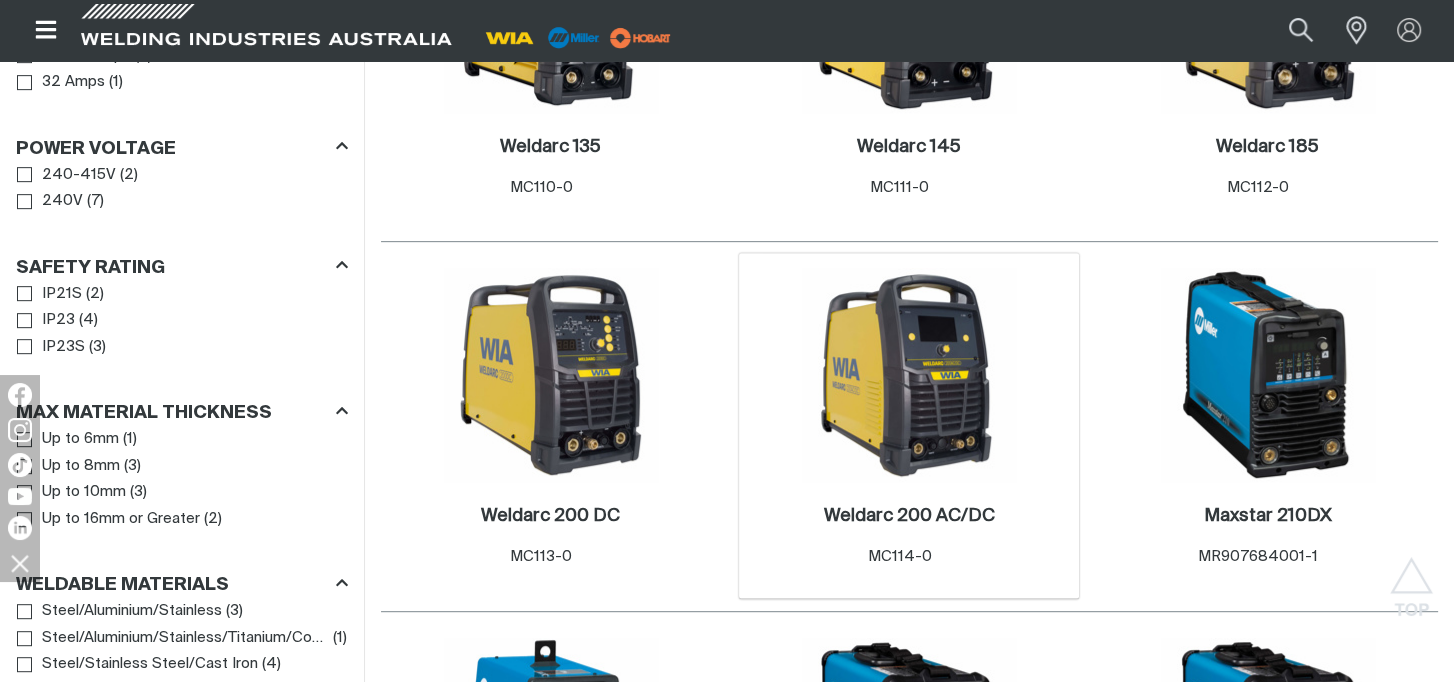 click at bounding box center [909, 375] 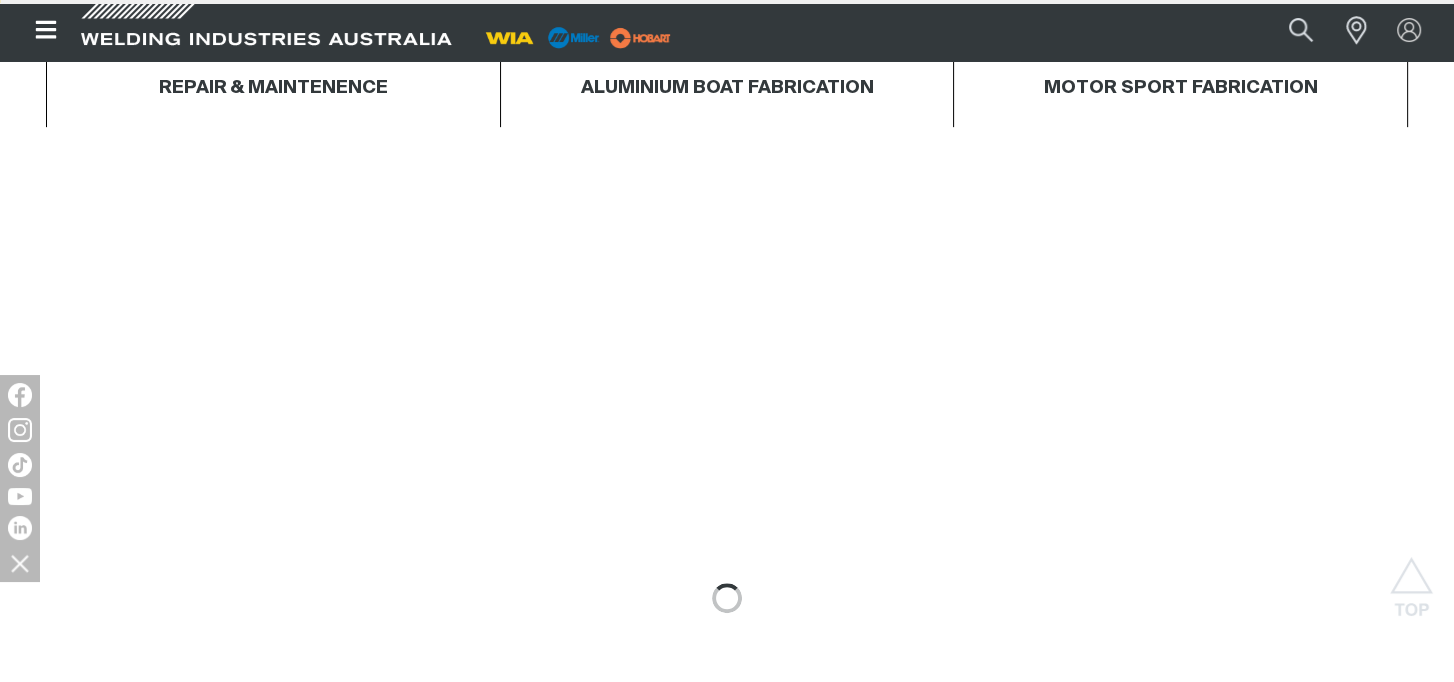 scroll, scrollTop: 0, scrollLeft: 0, axis: both 